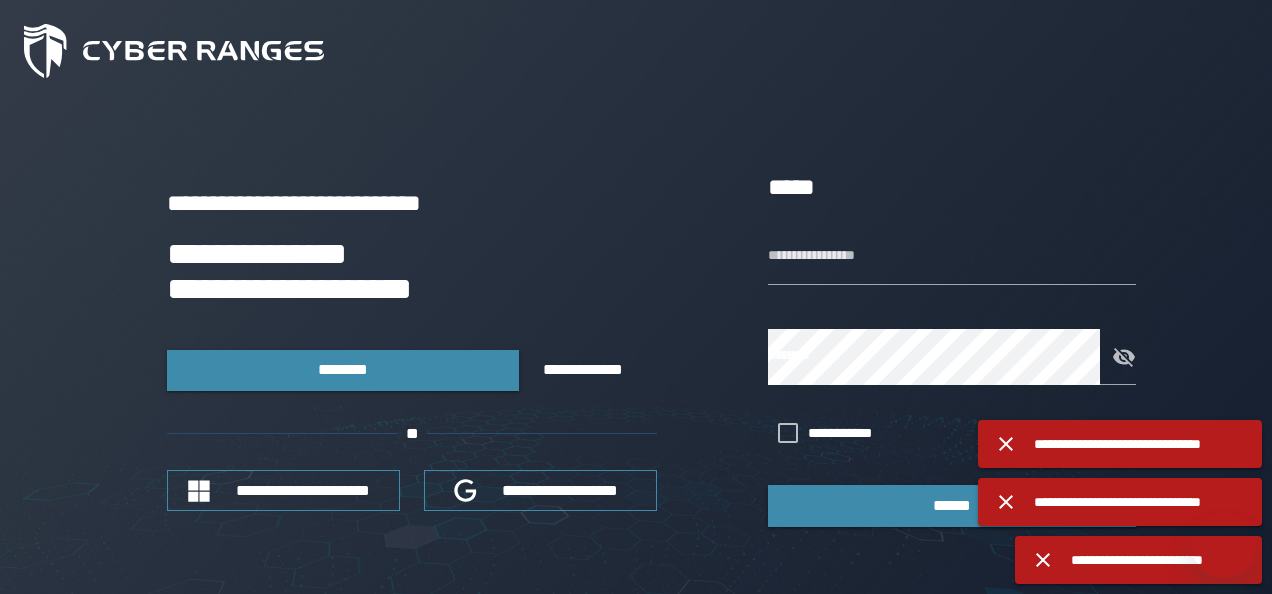 scroll, scrollTop: 0, scrollLeft: 0, axis: both 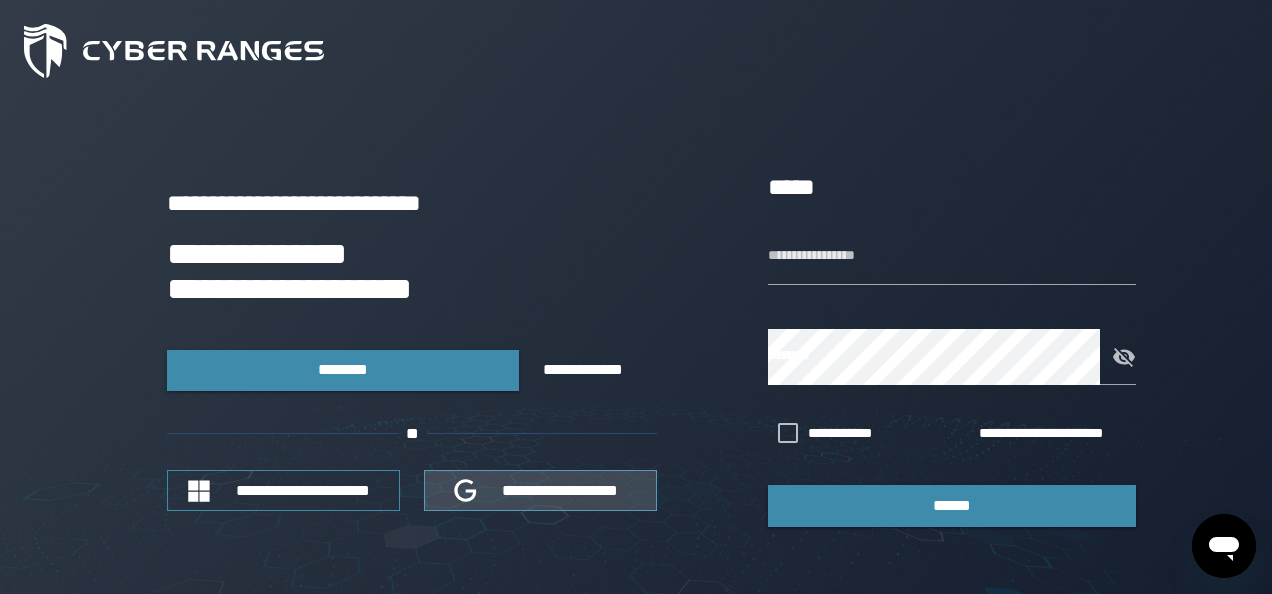 click on "**********" at bounding box center [561, 490] 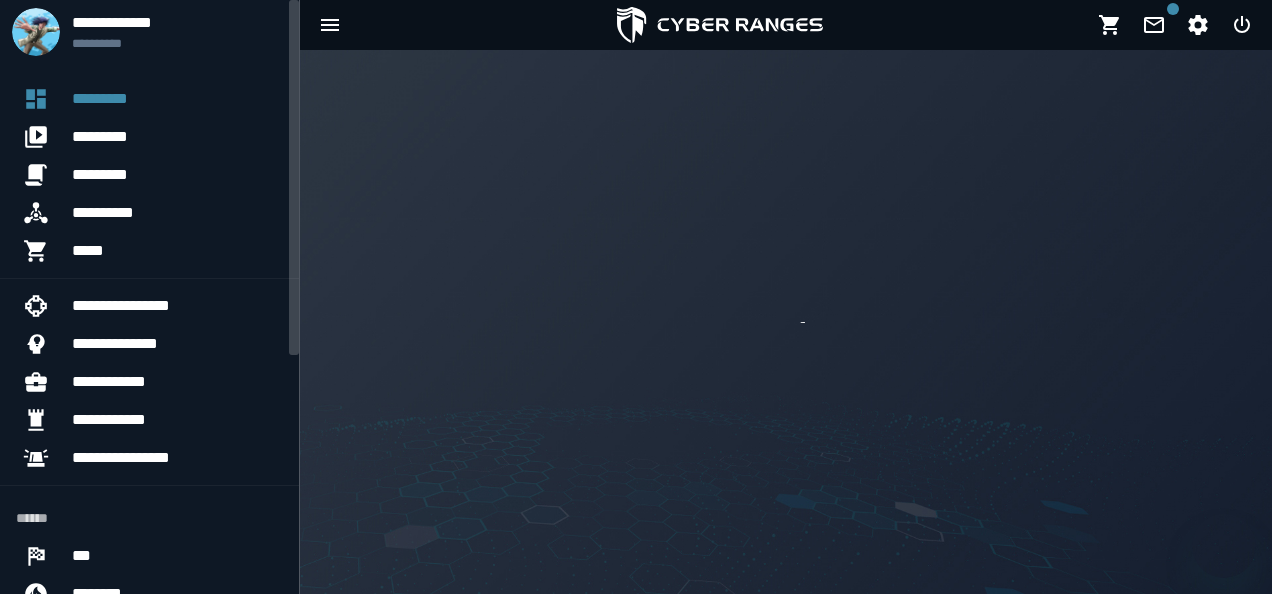scroll, scrollTop: 0, scrollLeft: 0, axis: both 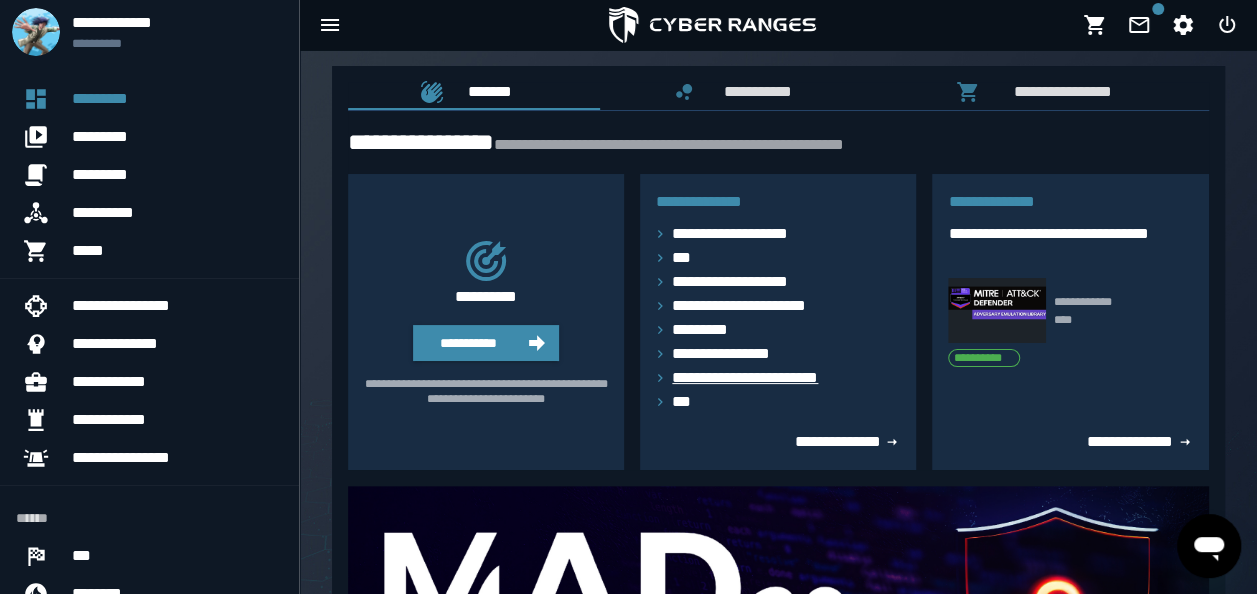 click on "**********" at bounding box center (758, 378) 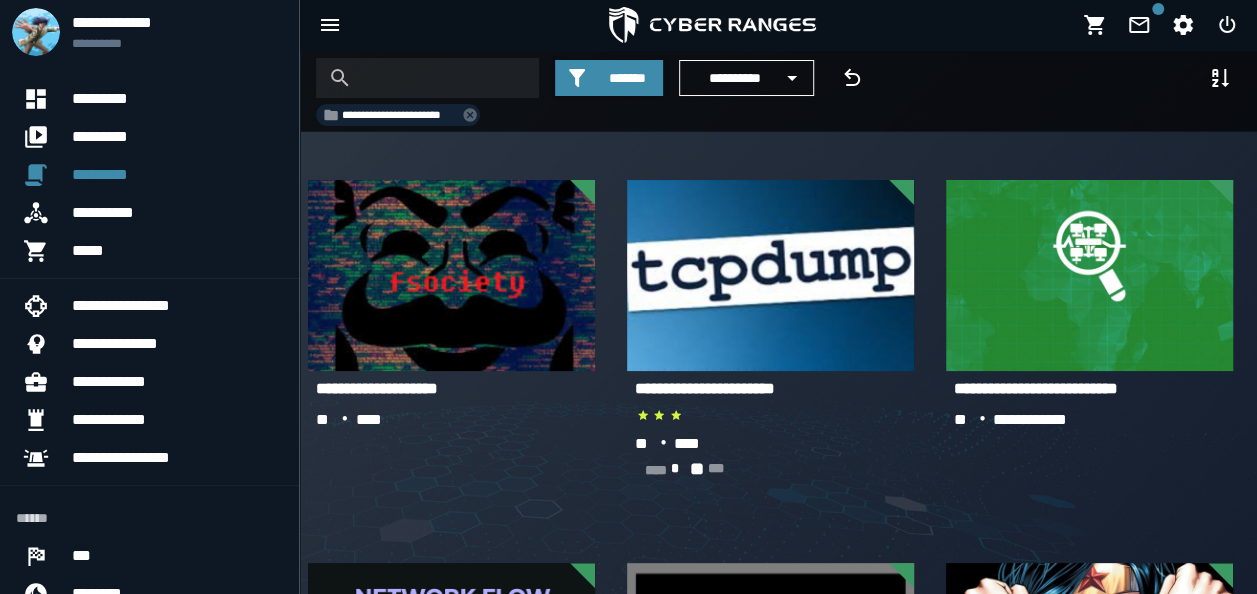 click on "**********" at bounding box center (377, 388) 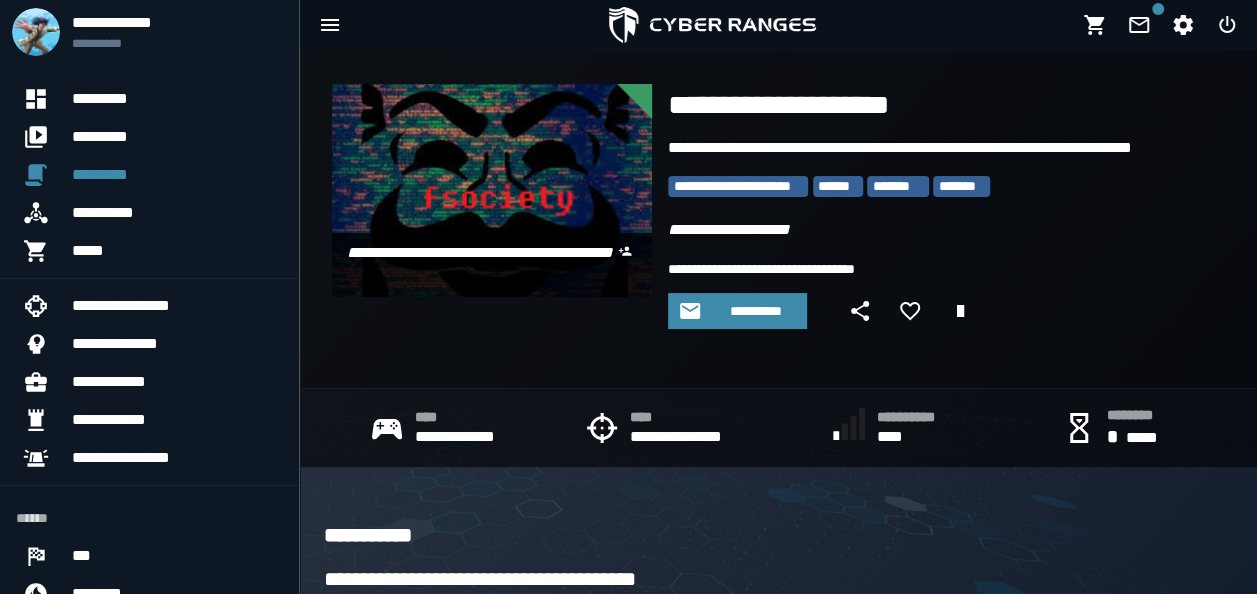 scroll, scrollTop: 0, scrollLeft: 0, axis: both 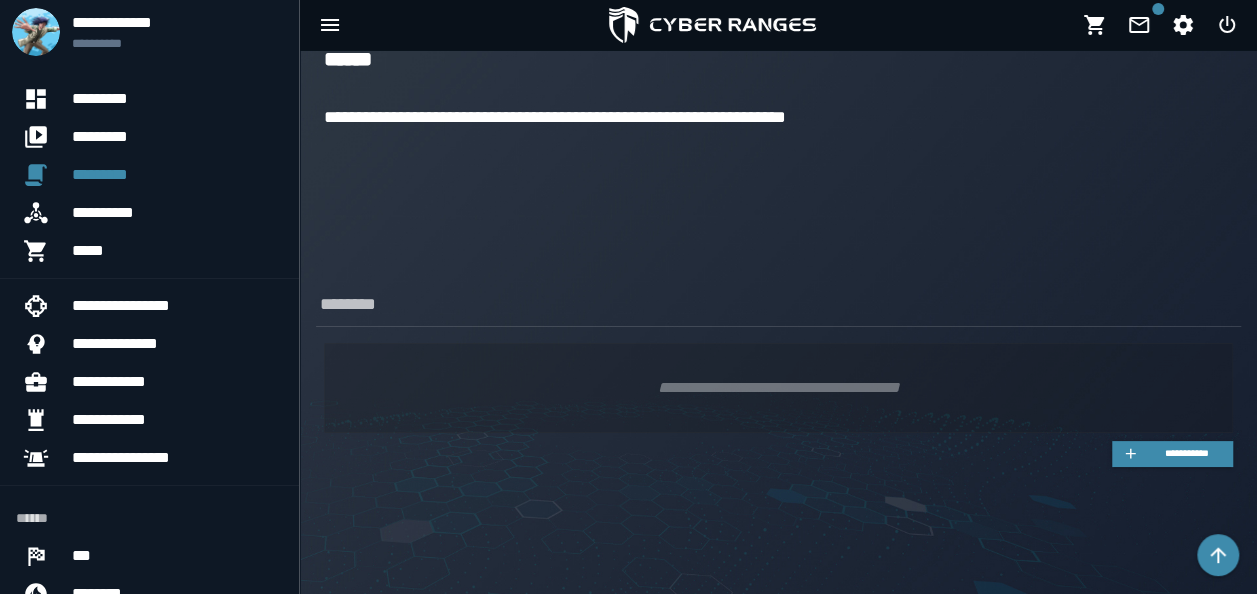 click on "**********" at bounding box center (778, -226) 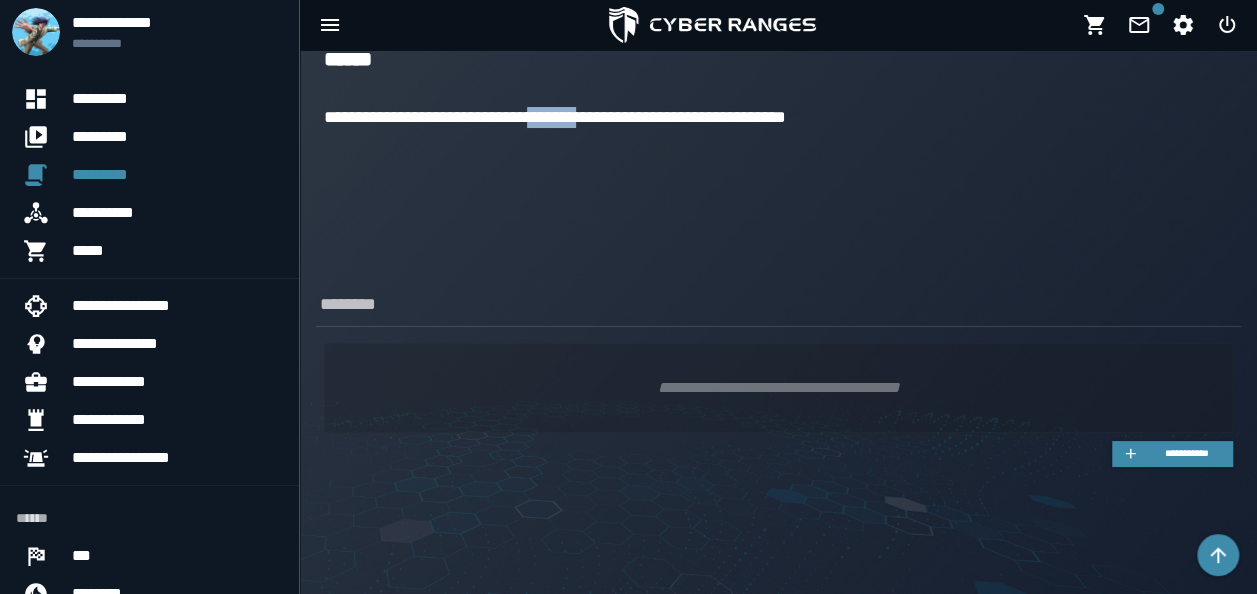 click on "**********" at bounding box center [778, 119] 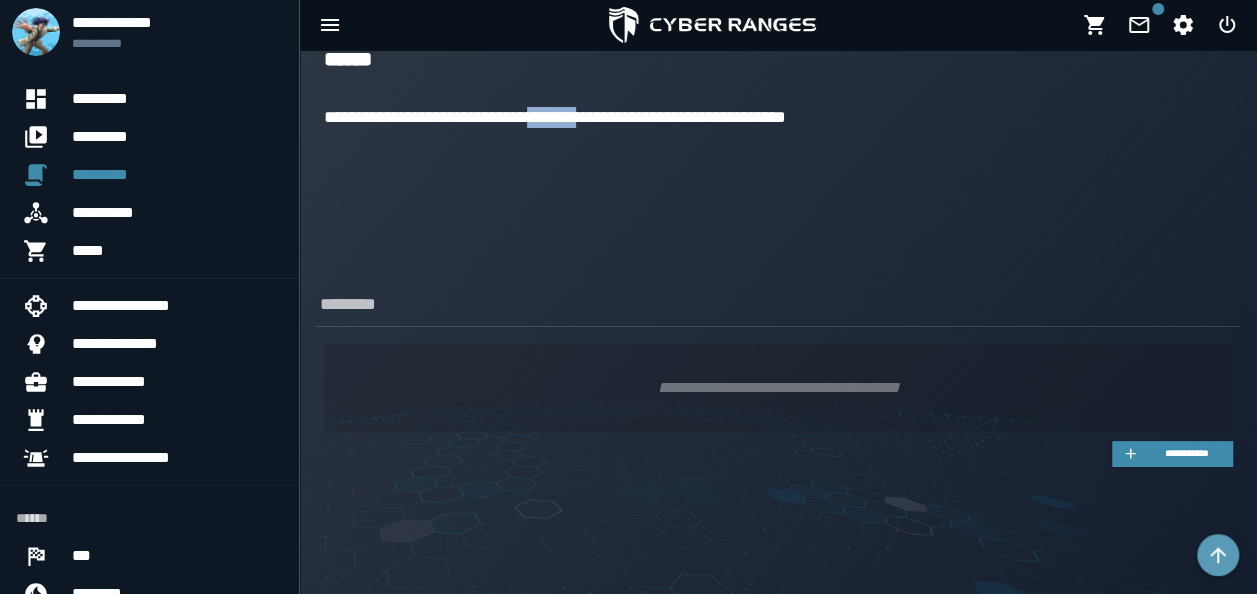 click 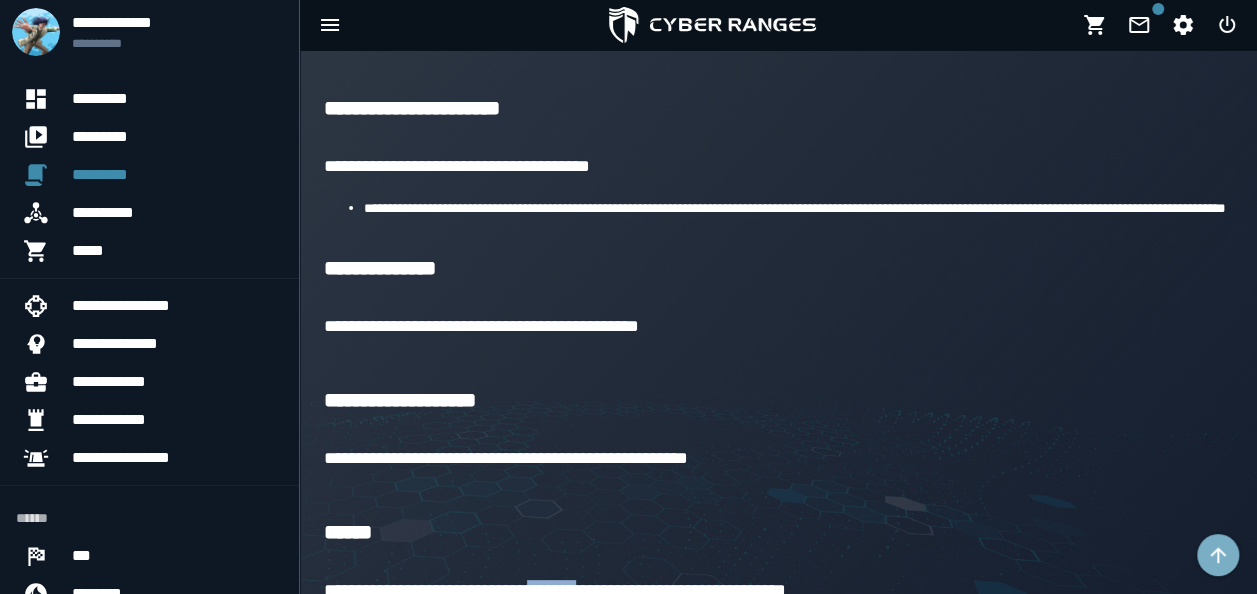 scroll, scrollTop: 0, scrollLeft: 0, axis: both 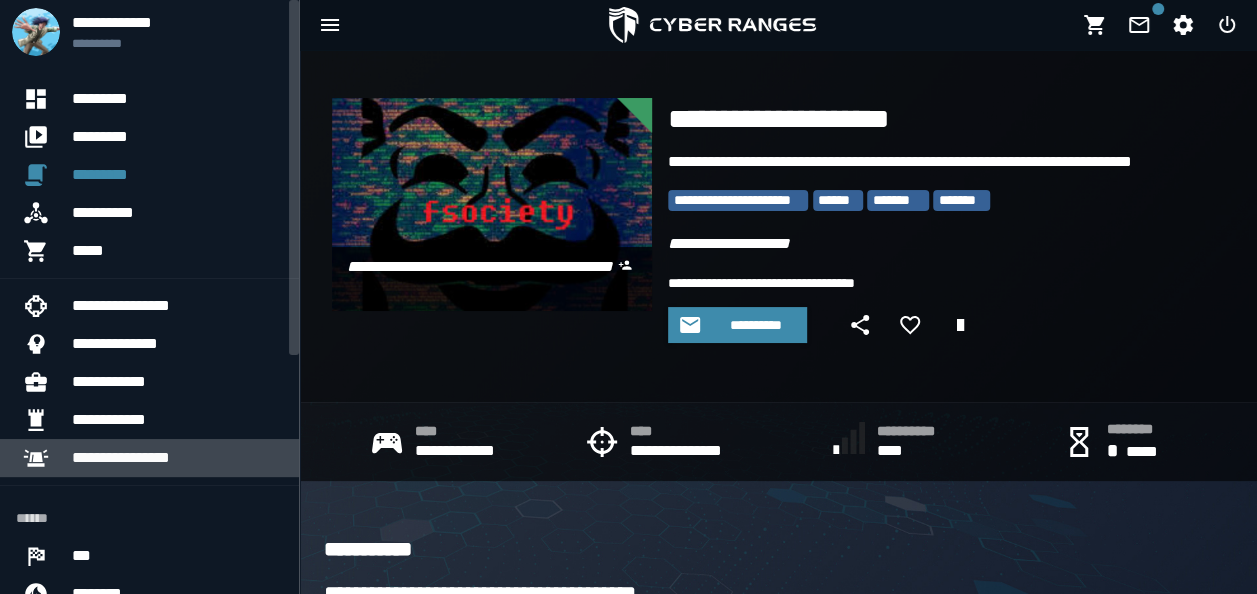 click on "**********" at bounding box center (177, 458) 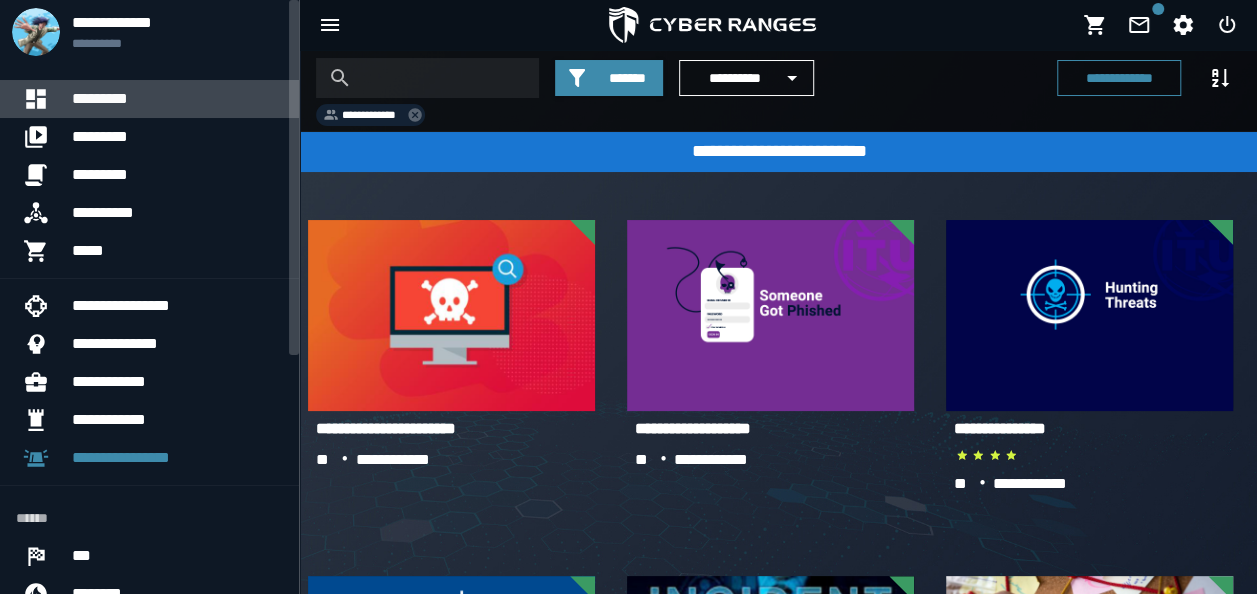 click on "*********" at bounding box center [177, 99] 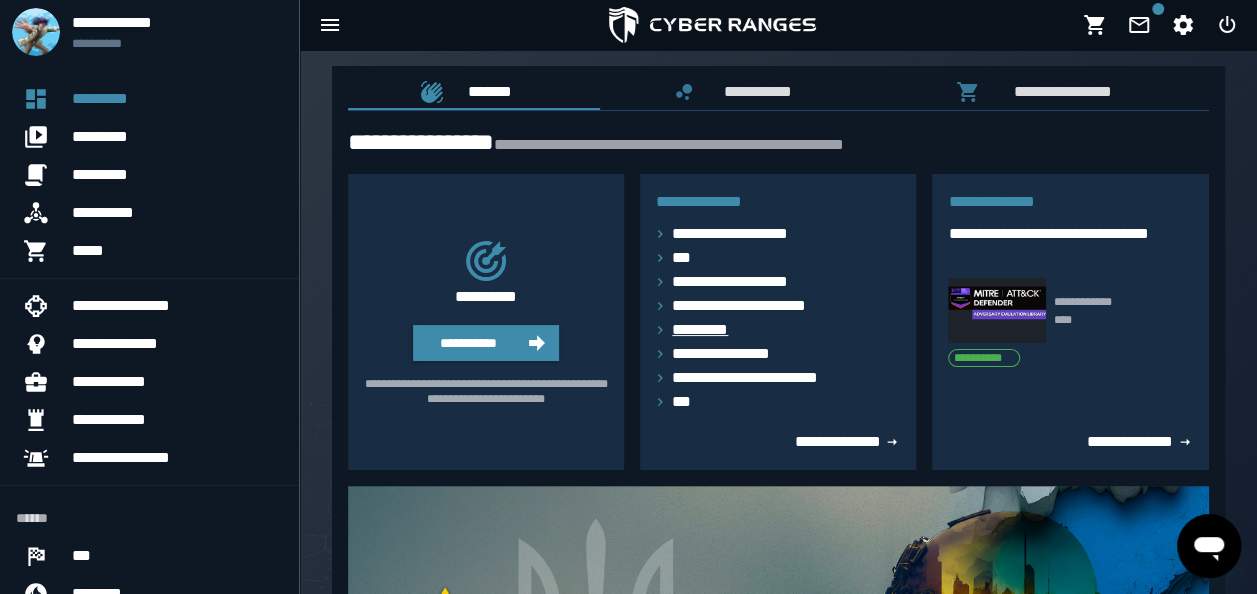 click on "*********" at bounding box center [706, 330] 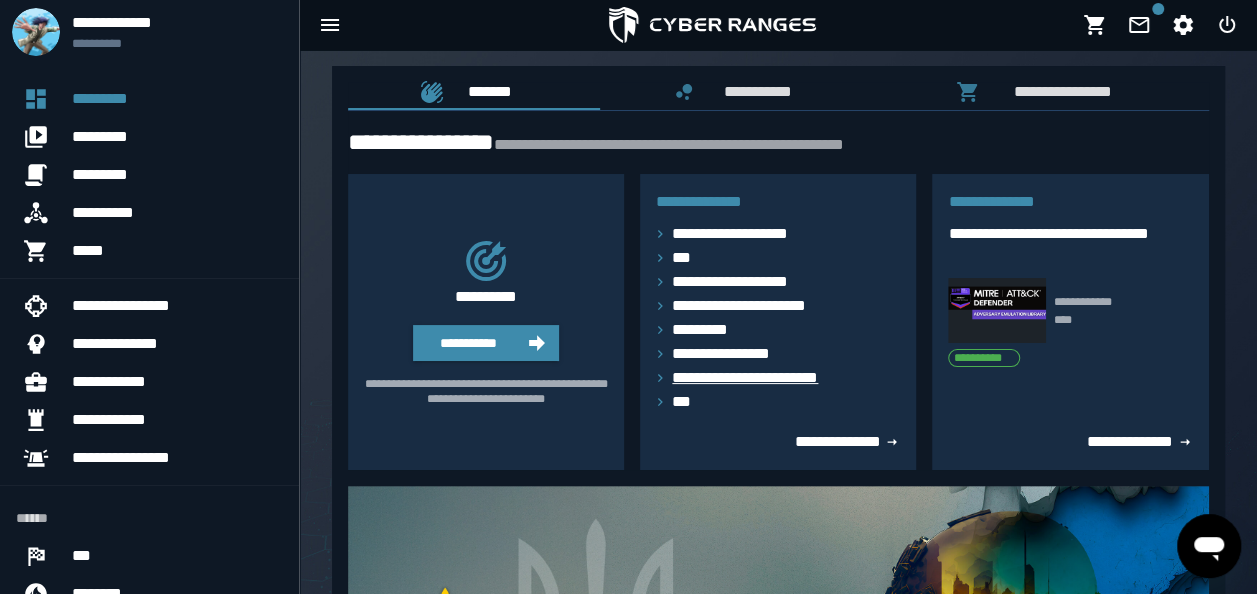 click on "**********" at bounding box center (758, 378) 